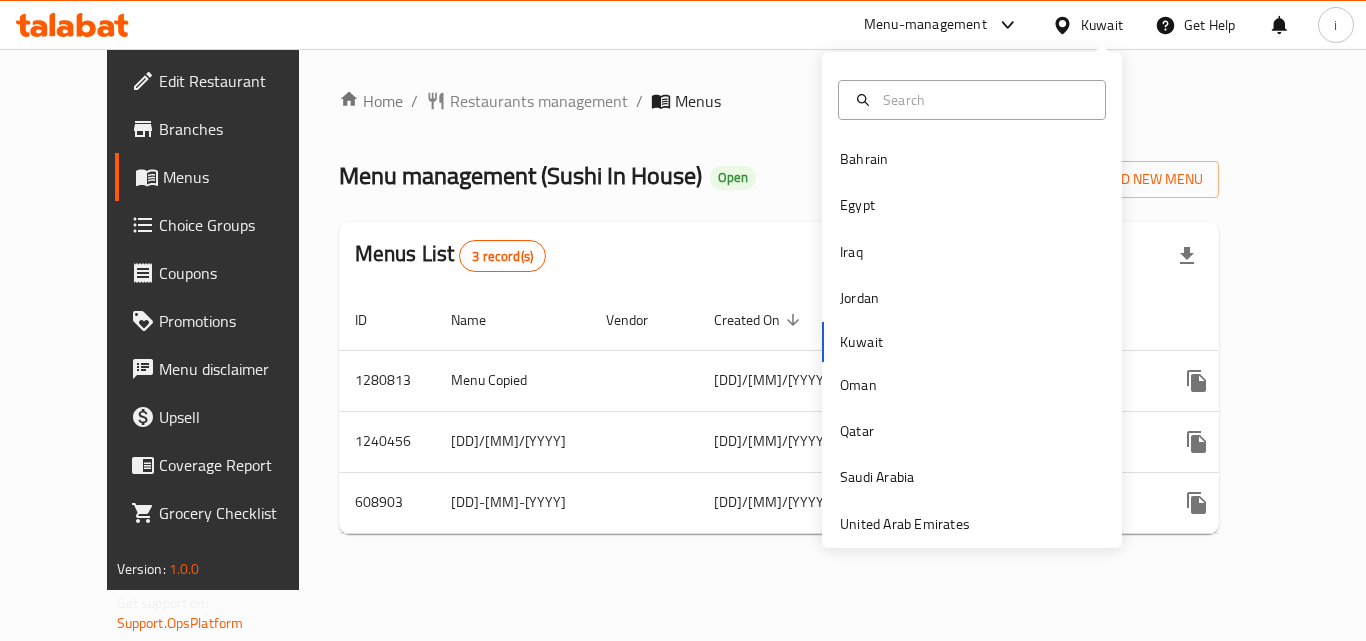 scroll, scrollTop: 0, scrollLeft: 0, axis: both 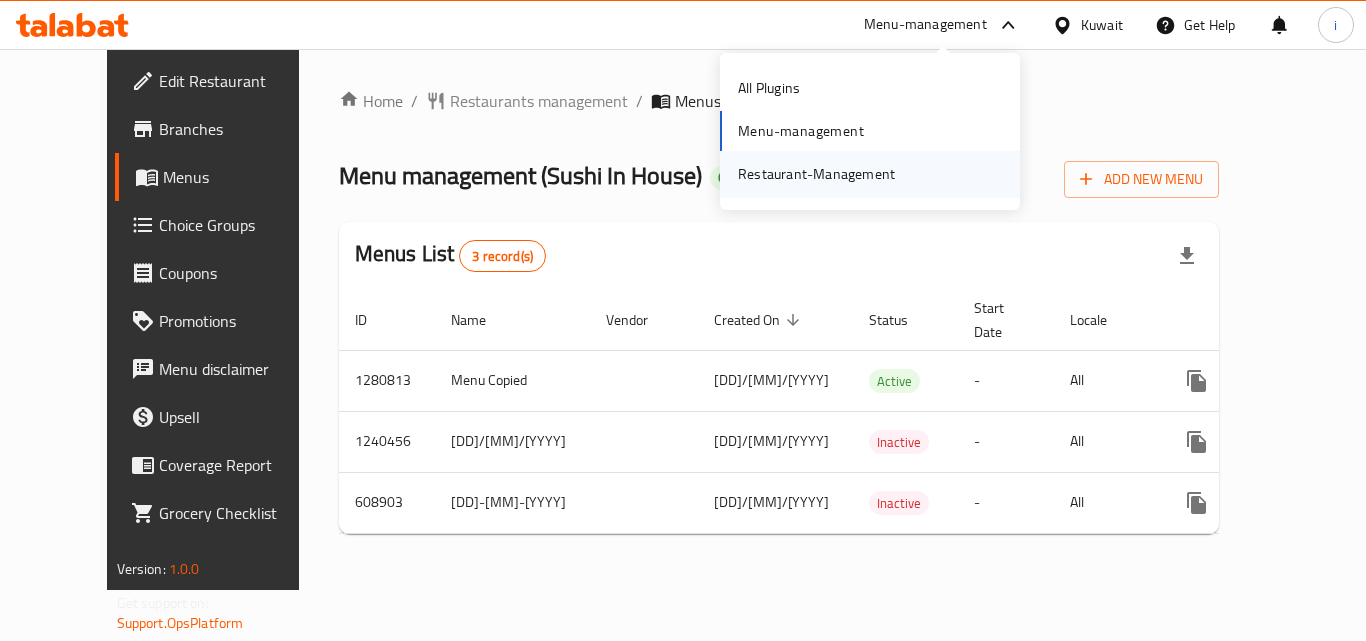 click on "Restaurant-Management" at bounding box center [816, 174] 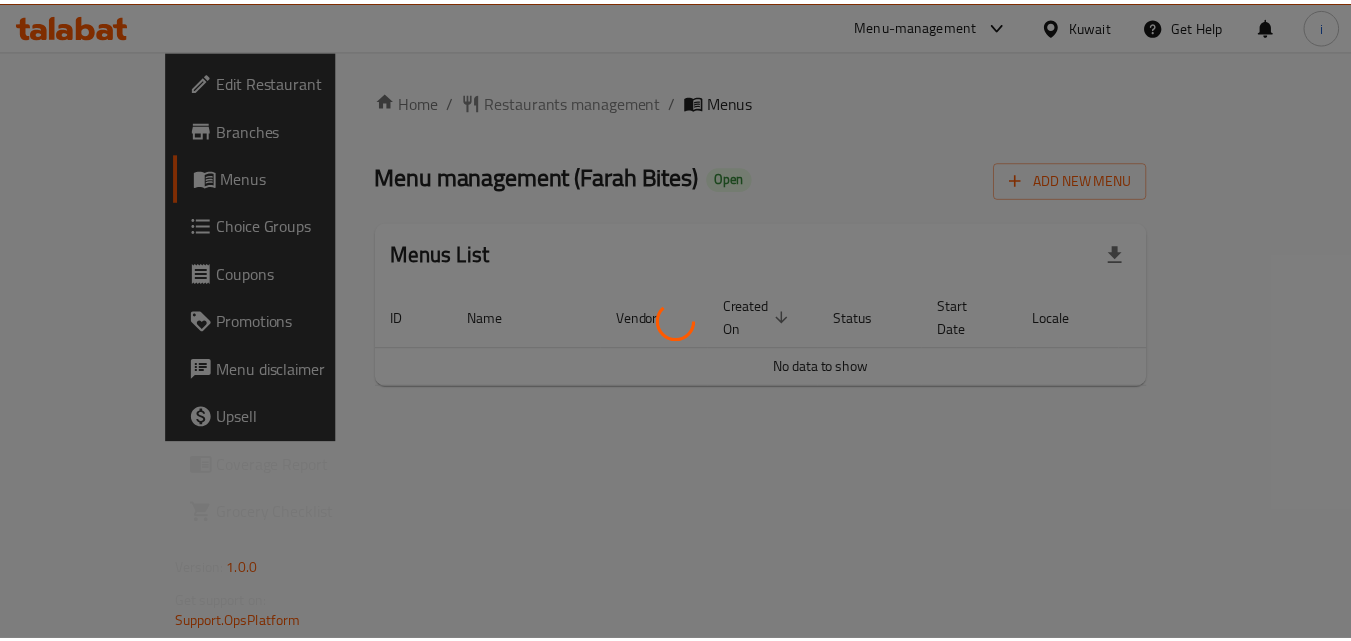 scroll, scrollTop: 0, scrollLeft: 0, axis: both 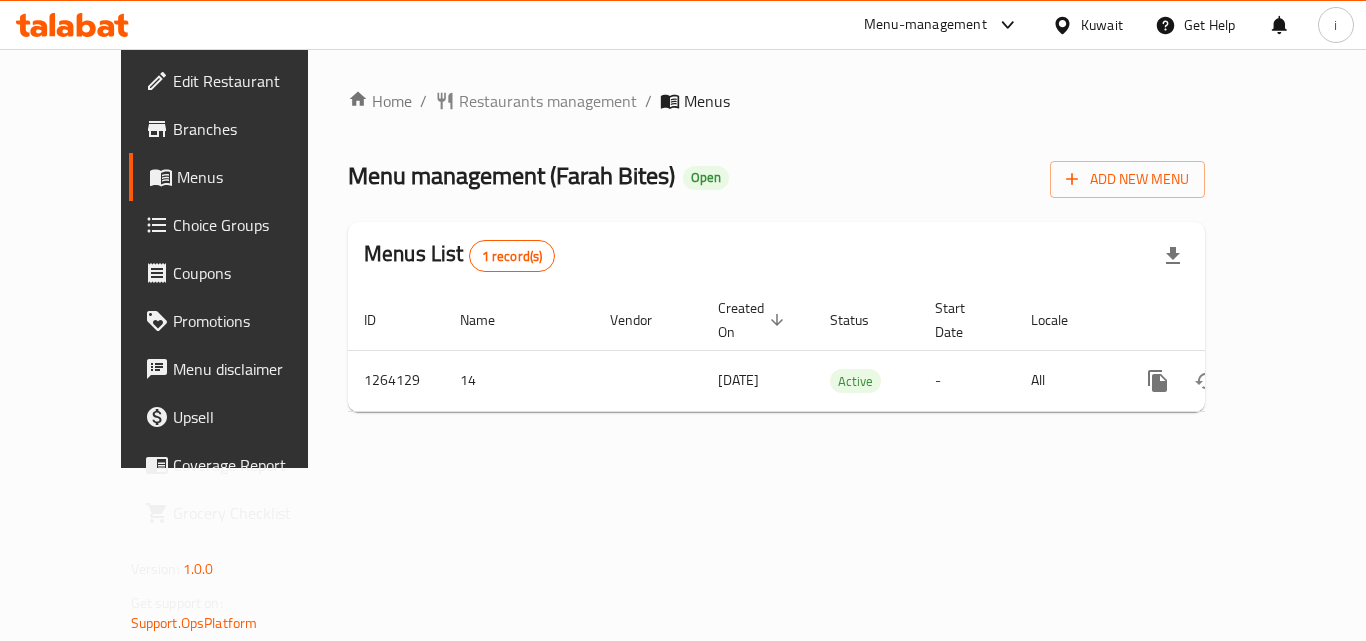 click at bounding box center [683, 320] 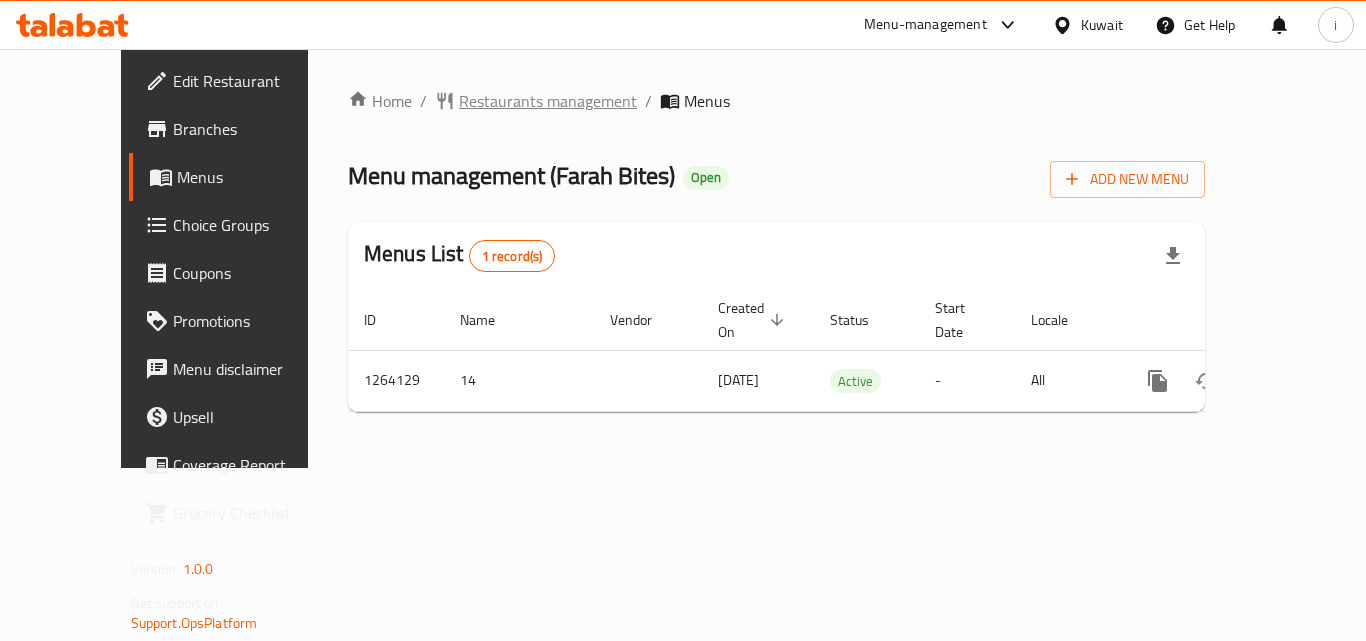 click on "Restaurants management" at bounding box center [548, 101] 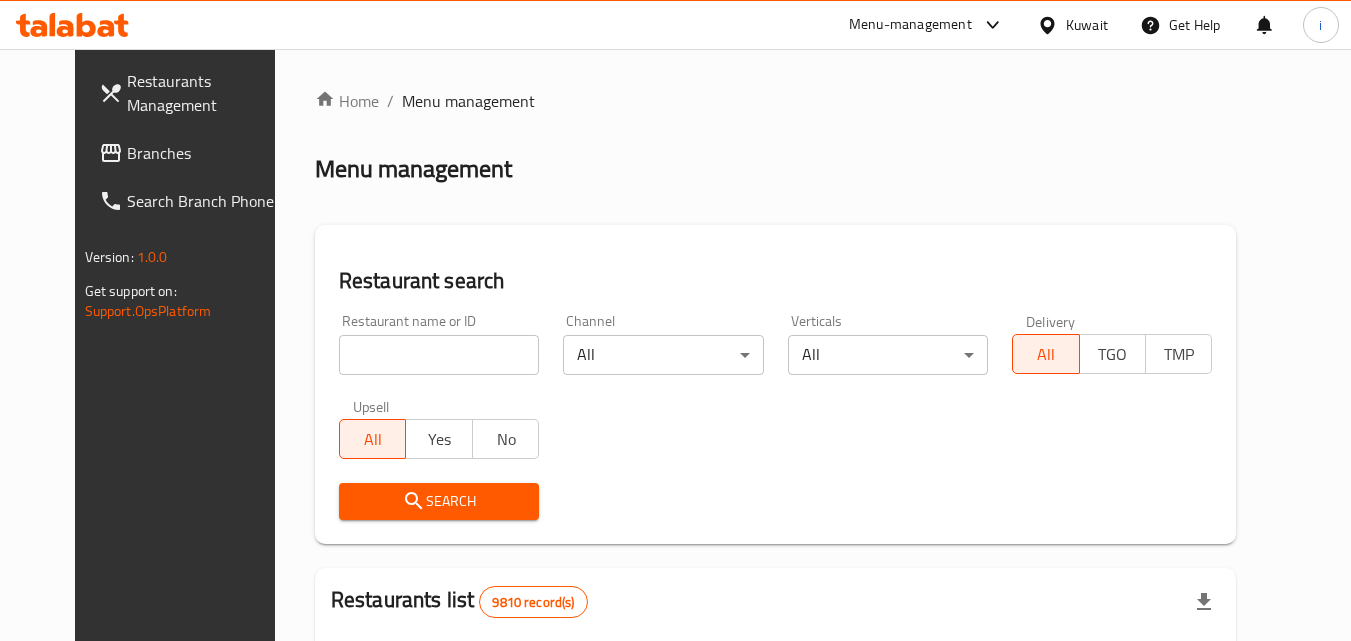 click on "Home / Menu management Menu management Restaurant search Restaurant name or ID Restaurant name or ID Channel All ​ Verticals All ​ Delivery All TGO TMP Upsell All Yes No   Search Restaurants list   9810 record(s) ID sorted ascending Name (En) Name (Ar) Ref. Name Logo Branches Open Busy Closed POS group Status Action 1 Little Caesars  ليتل سيزرز 6 0 0 0 INACTIVE 2 Pizza Hut بيتزا هت 68 0 0 2 KFG HIDDEN 3 old kfg BK-3 old kfg BK-3 77 0 0 0 KFG HIDDEN 4 Hardee's هارديز 58 51 0 0 Americana-Digital OPEN 5 Chicken Tikka دجاج تكا 15 12 0 0 OPEN 6 KFC كنتاكى 69 61 0 0 Americana-Digital OPEN 7 Dairy Queen ديري كوين 0 0 0 0 OPEN 8 Mais Alghanim ميس الغانم 11 11 0 0 OCIMS OPEN 9 Maki ماكي 2 2 0 0 OPEN 10 Rose PATISSERIE روز للمعجنات 1 1 0 0 OPEN Rows per page: 10 1-10 of 9810" at bounding box center (776, 696) 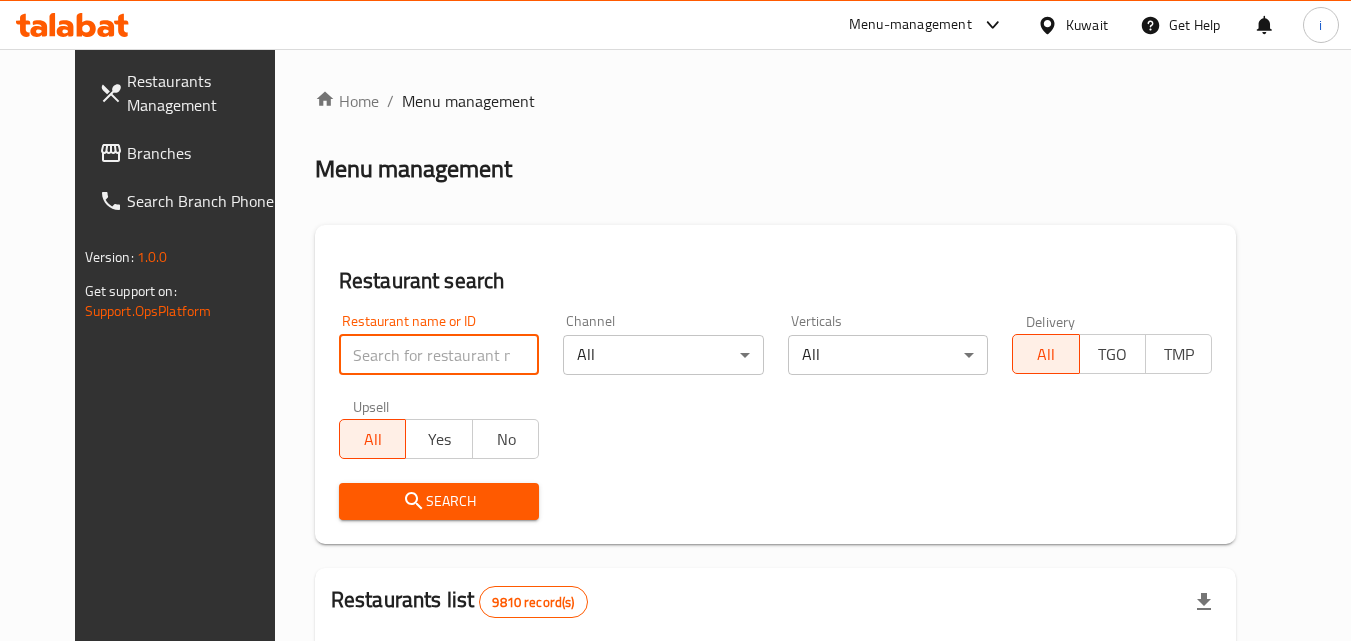 click at bounding box center (439, 355) 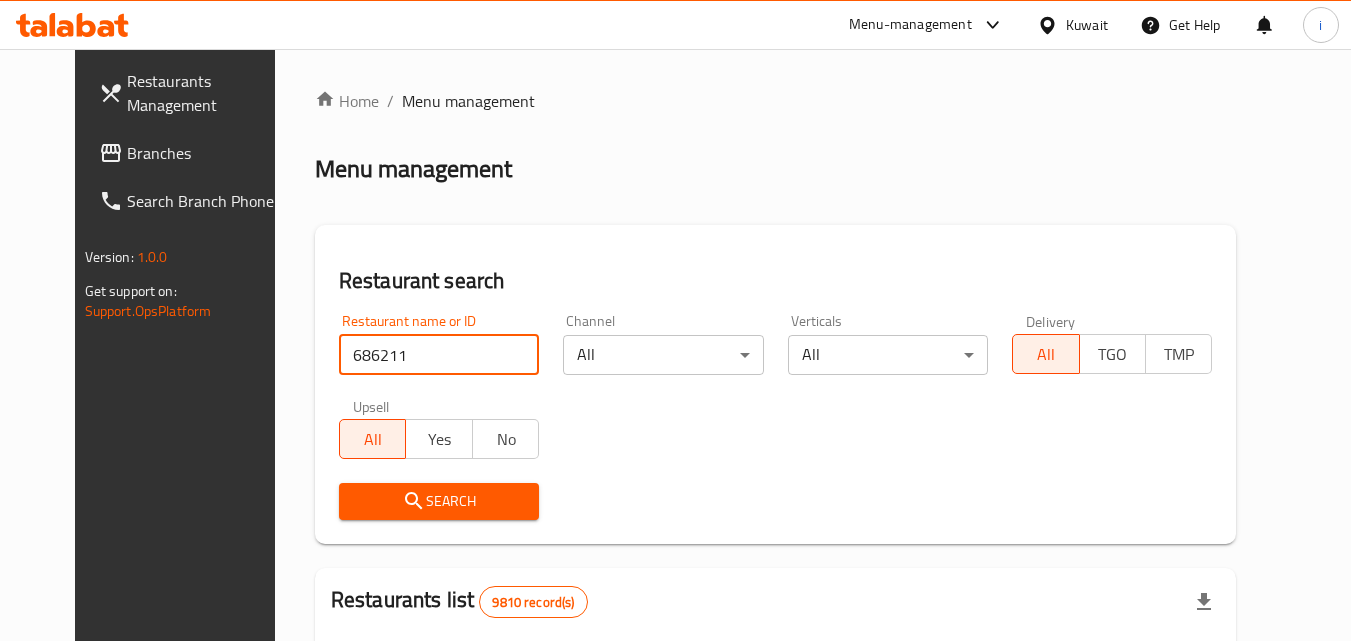 type on "686211" 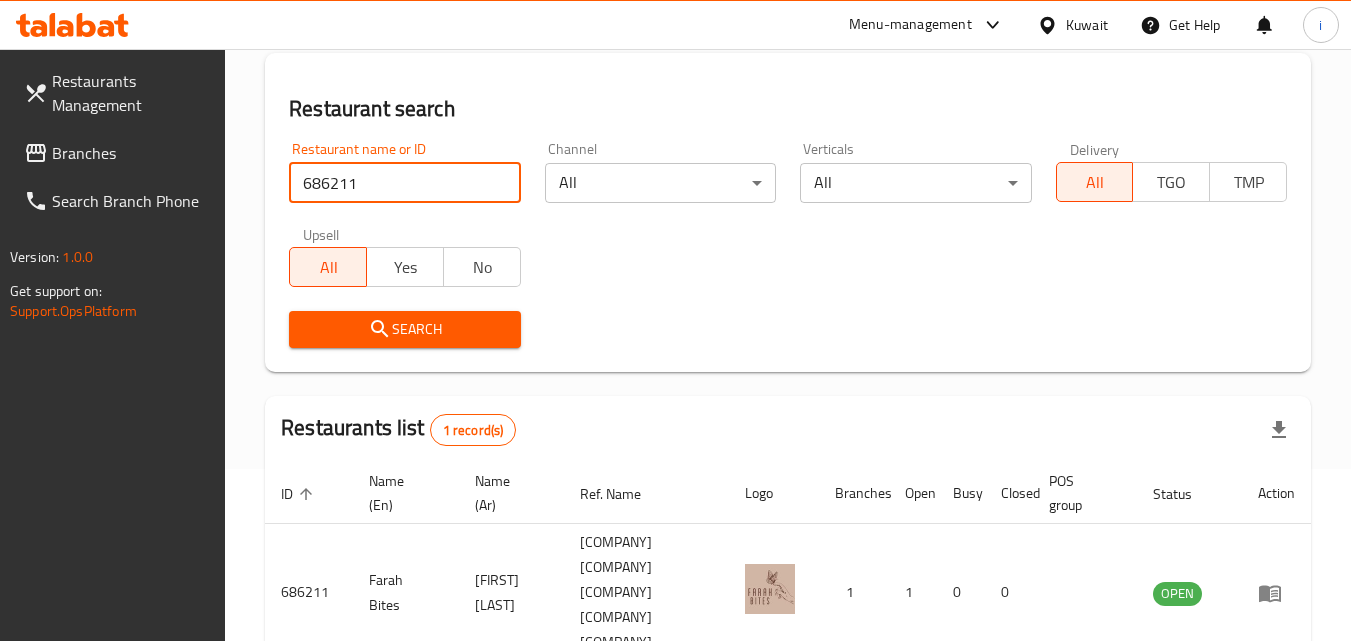 scroll, scrollTop: 251, scrollLeft: 0, axis: vertical 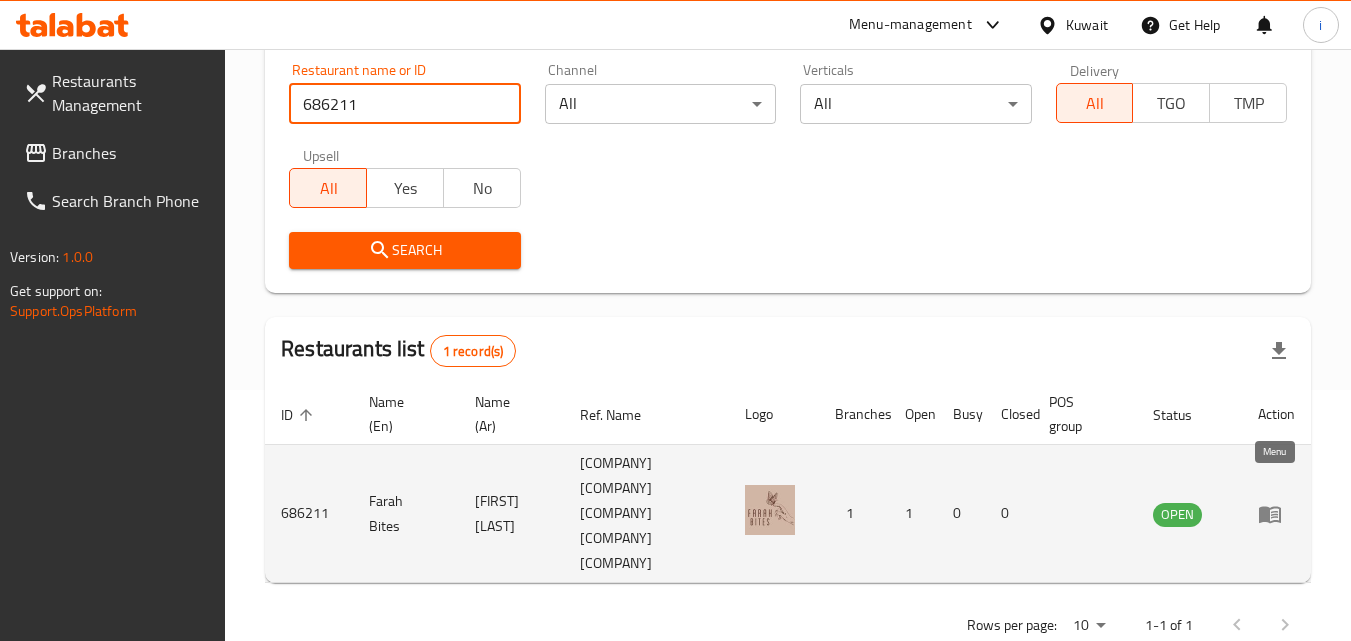 click 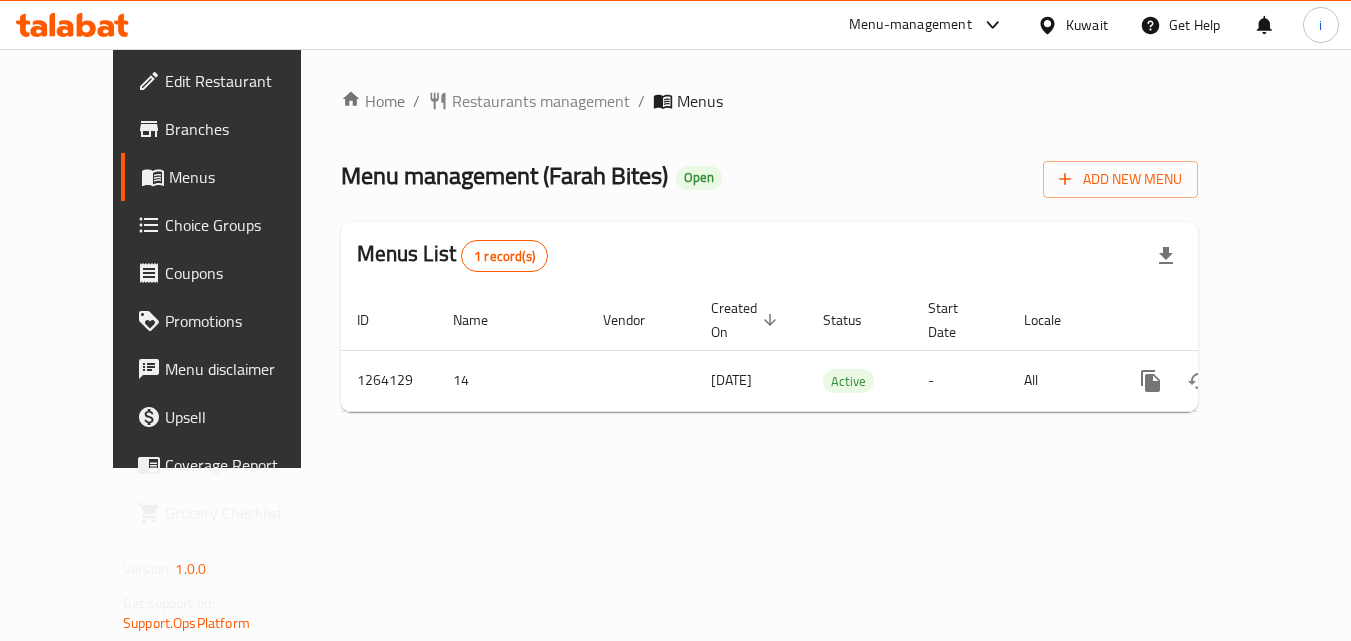 scroll, scrollTop: 0, scrollLeft: 0, axis: both 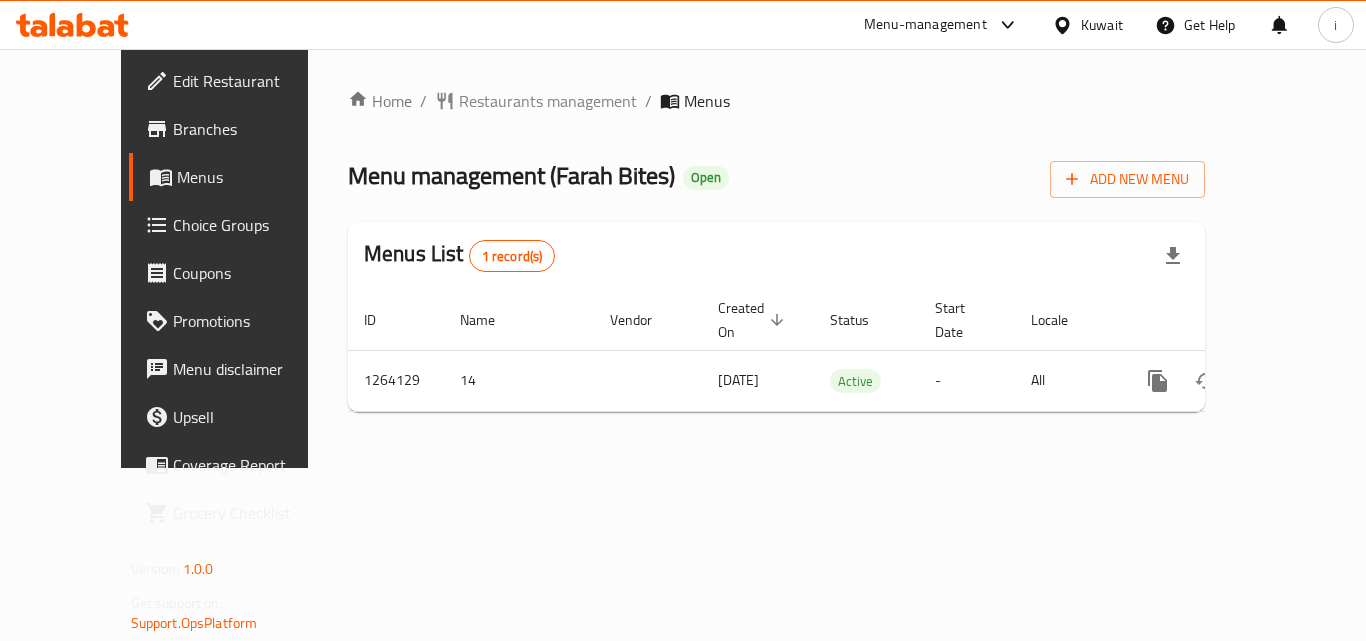 click on "Kuwait" at bounding box center (1102, 25) 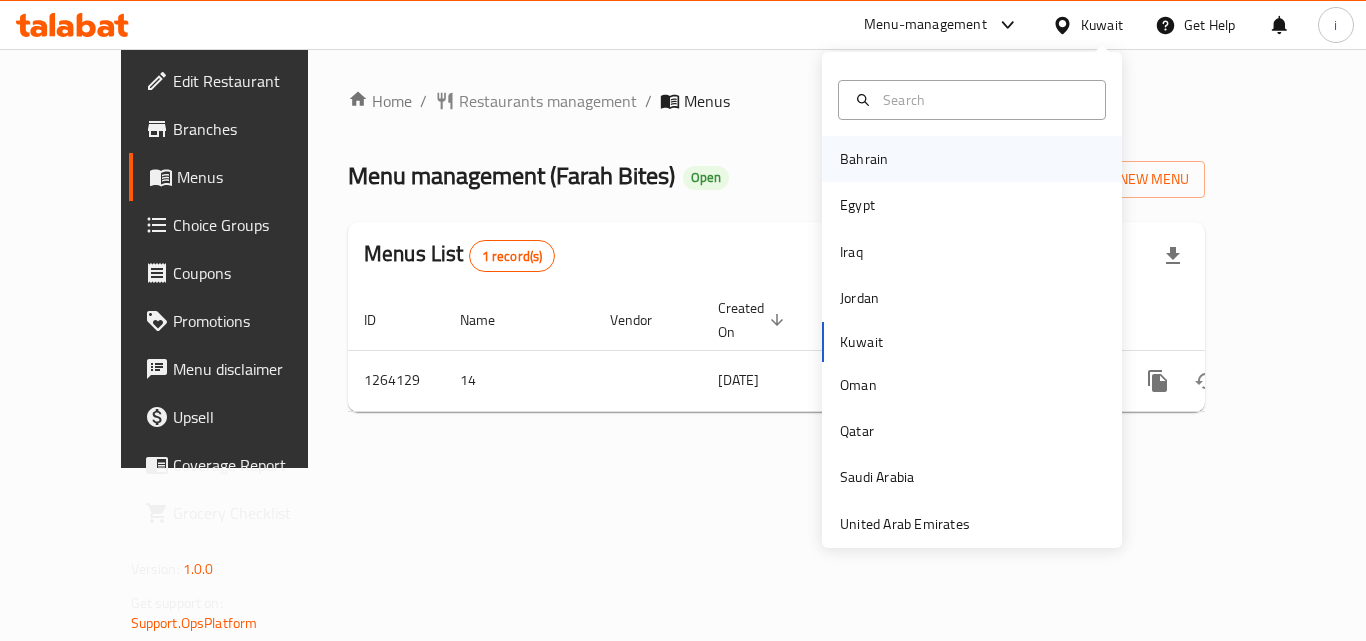 click on "Bahrain" at bounding box center [864, 159] 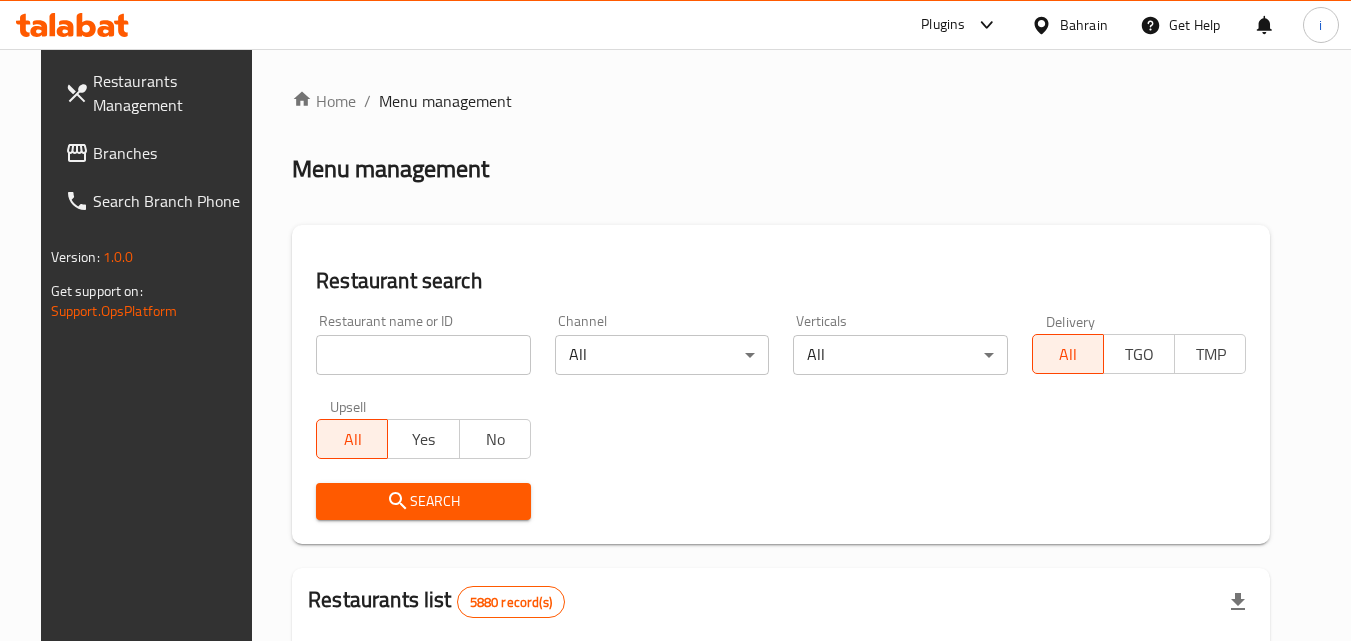 click 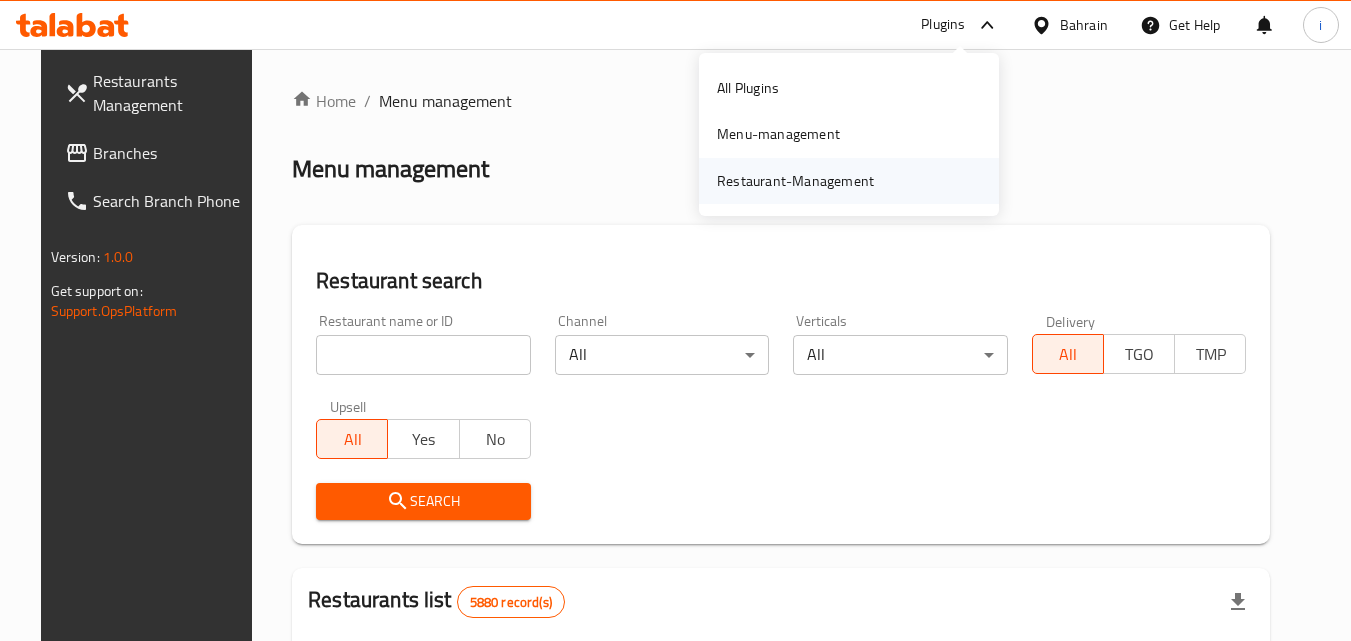 click on "Restaurant-Management" at bounding box center [795, 181] 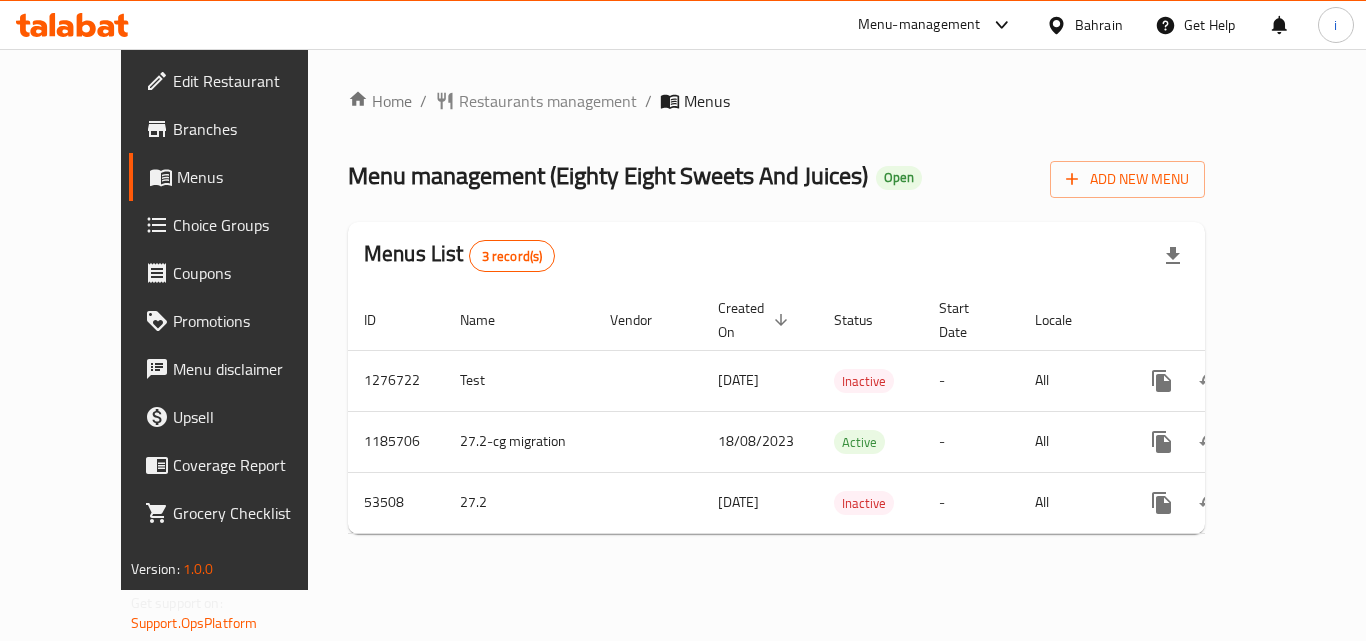 click on "Restaurants management" at bounding box center [548, 101] 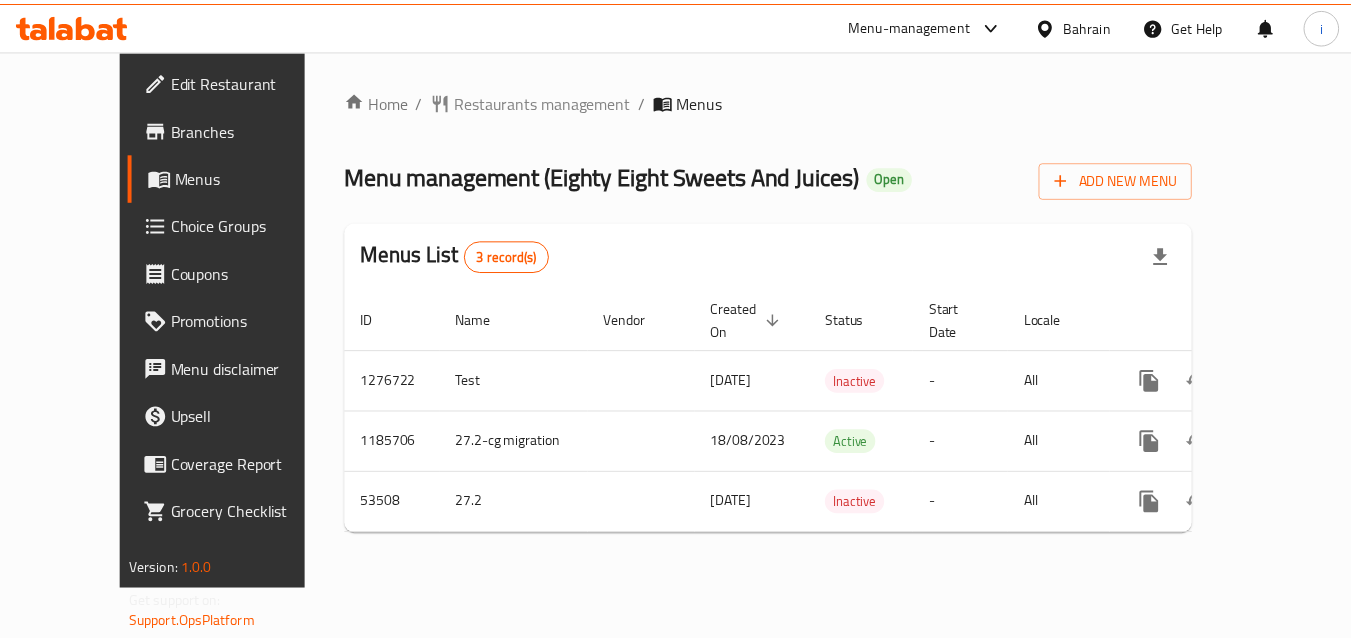 scroll, scrollTop: 0, scrollLeft: 0, axis: both 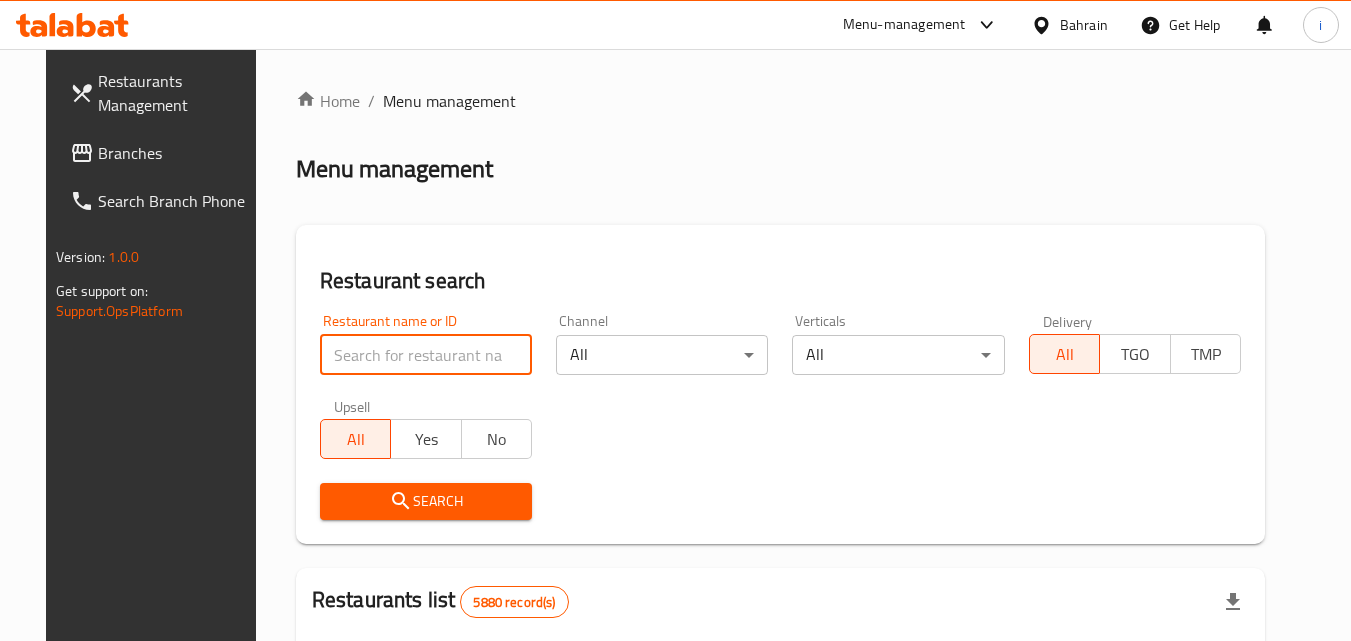 click at bounding box center [426, 355] 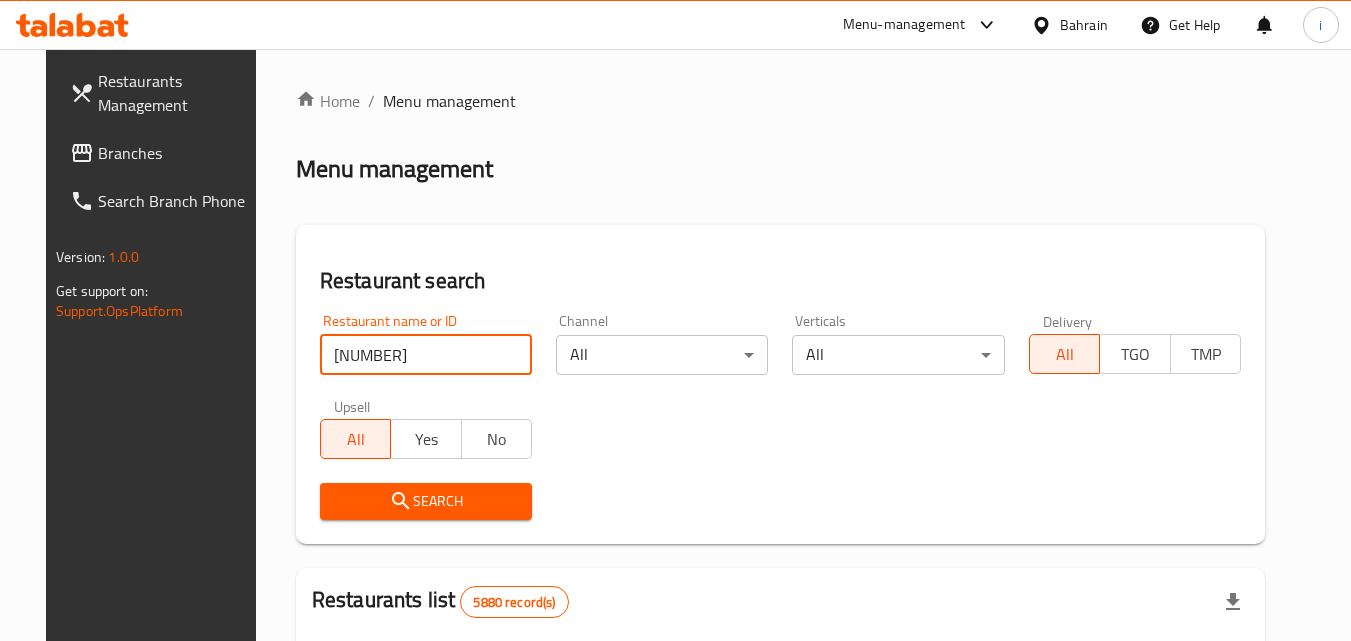 type on "[NUMBER]" 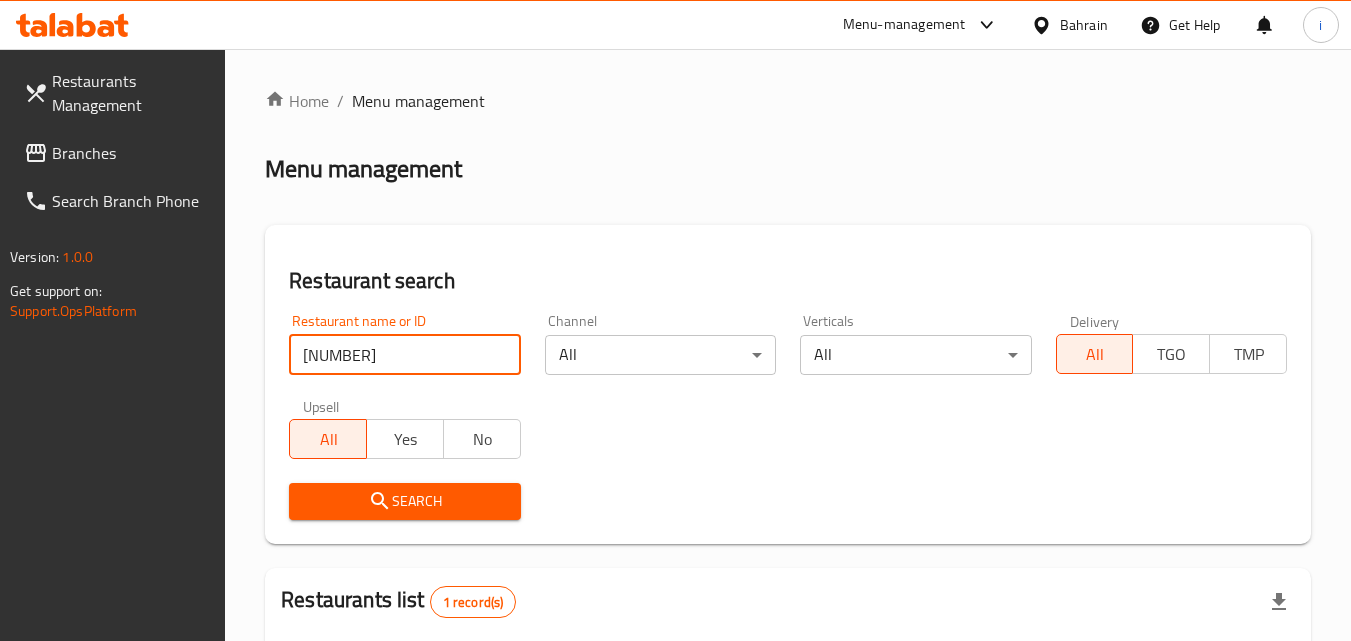scroll, scrollTop: 251, scrollLeft: 0, axis: vertical 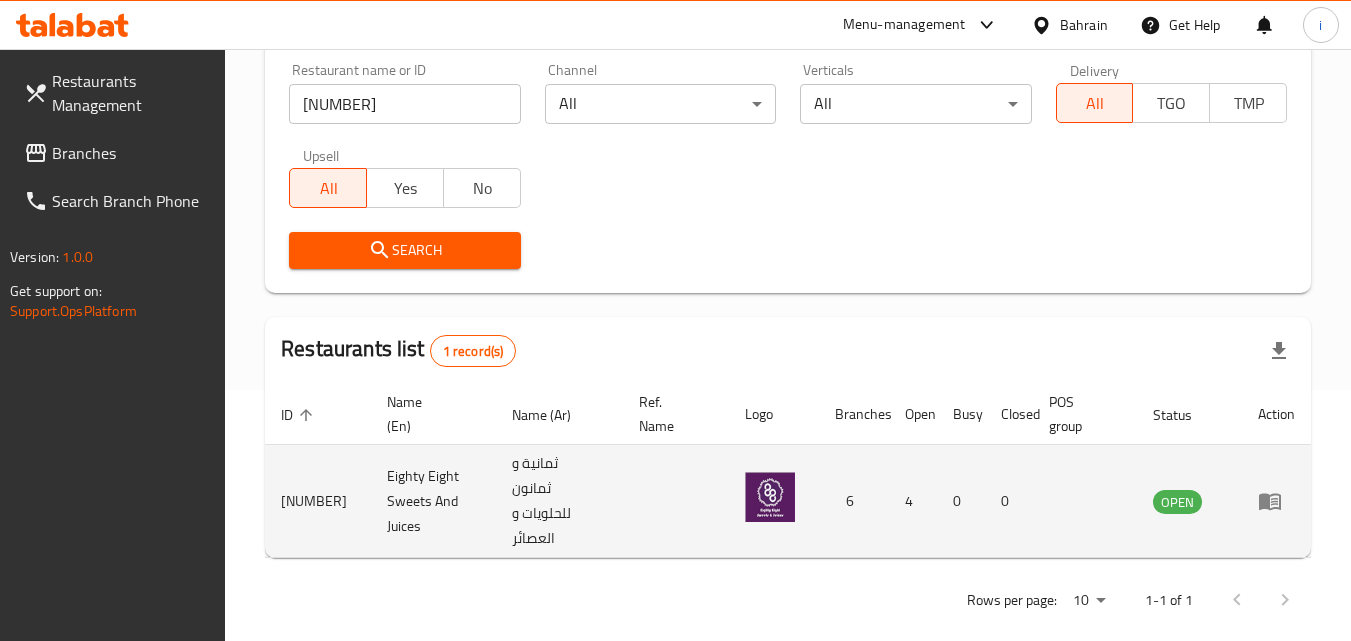 click 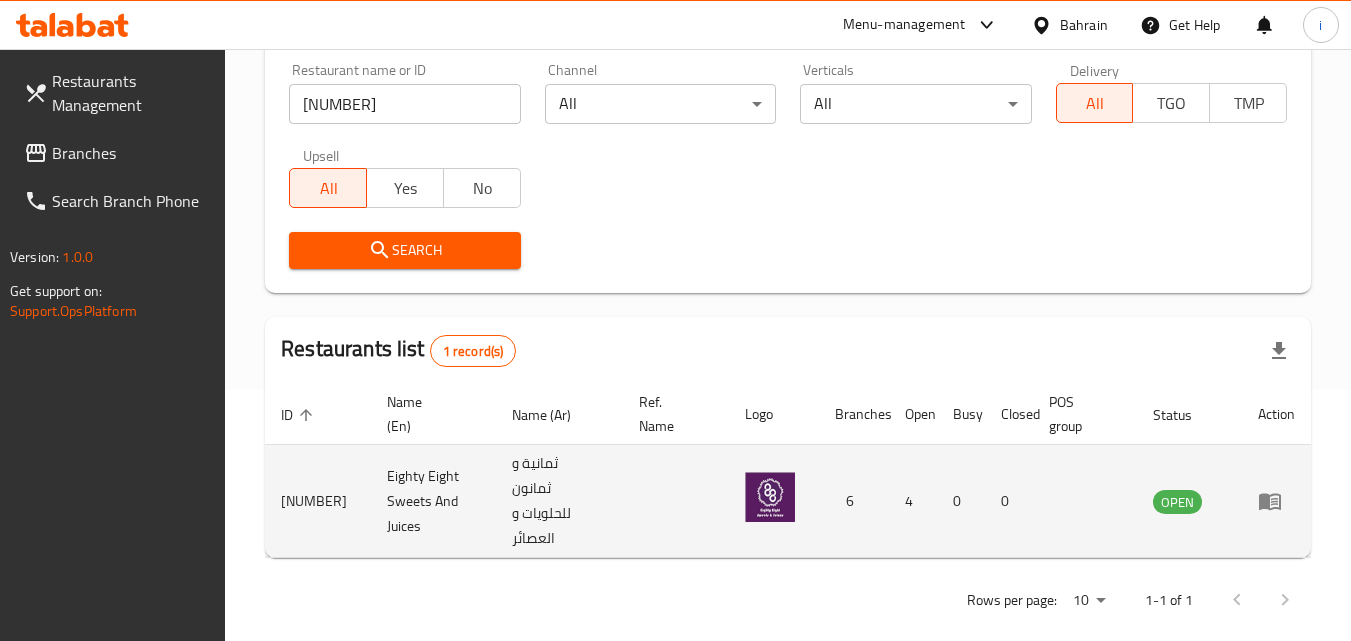 scroll, scrollTop: 0, scrollLeft: 0, axis: both 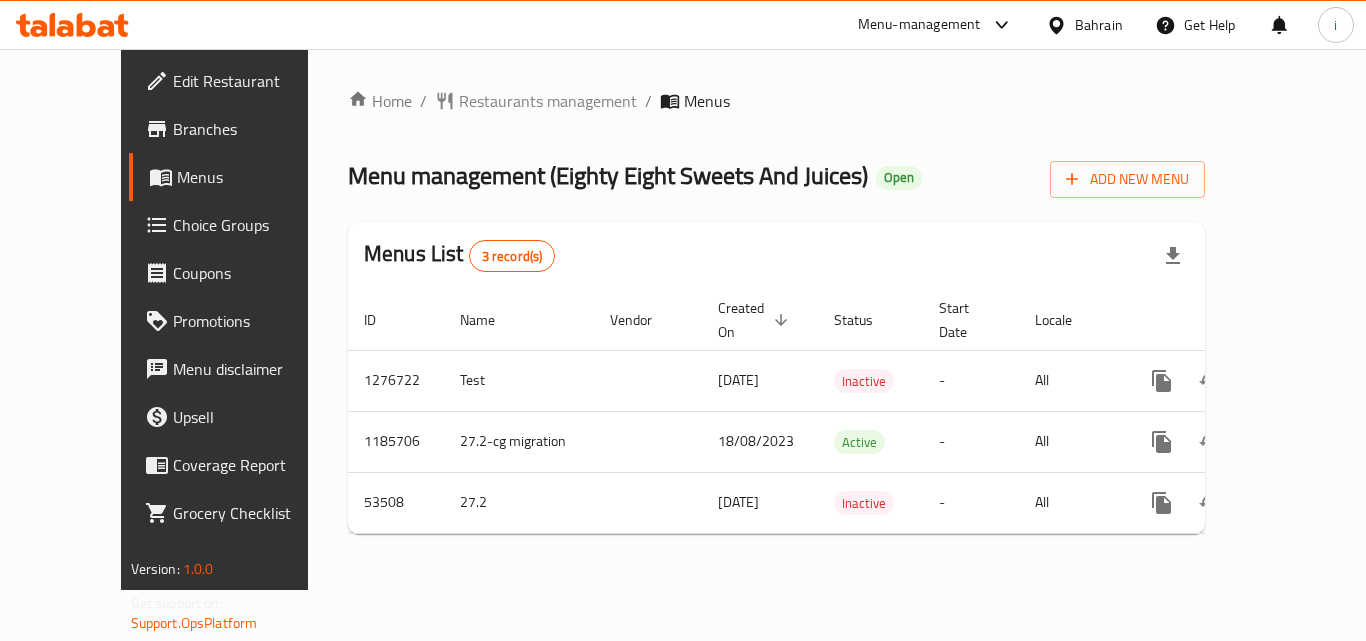 click 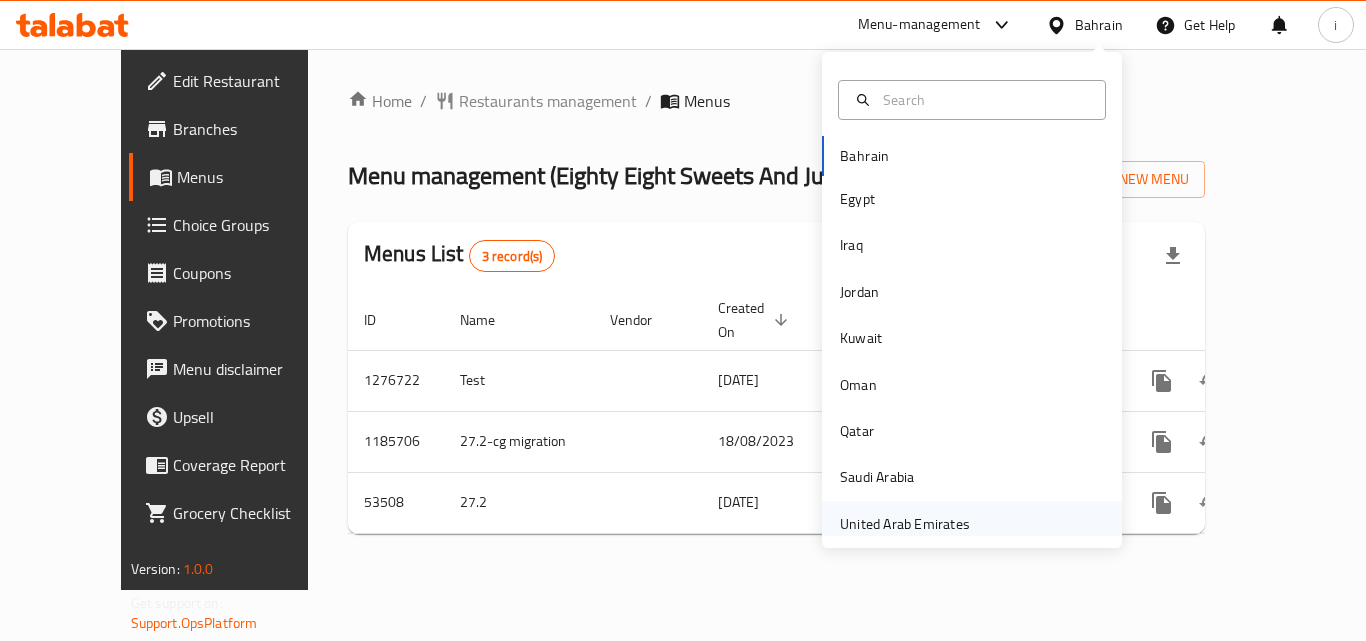 click on "United Arab Emirates" at bounding box center [905, 524] 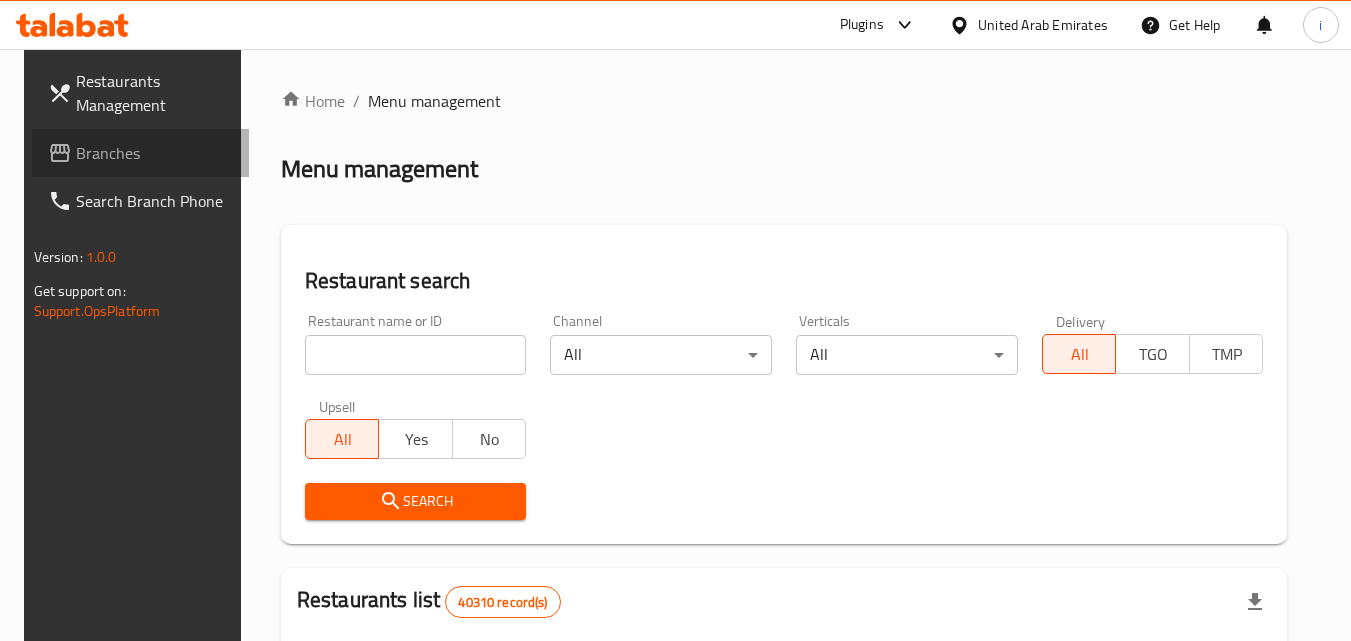 click on "Branches" at bounding box center [141, 153] 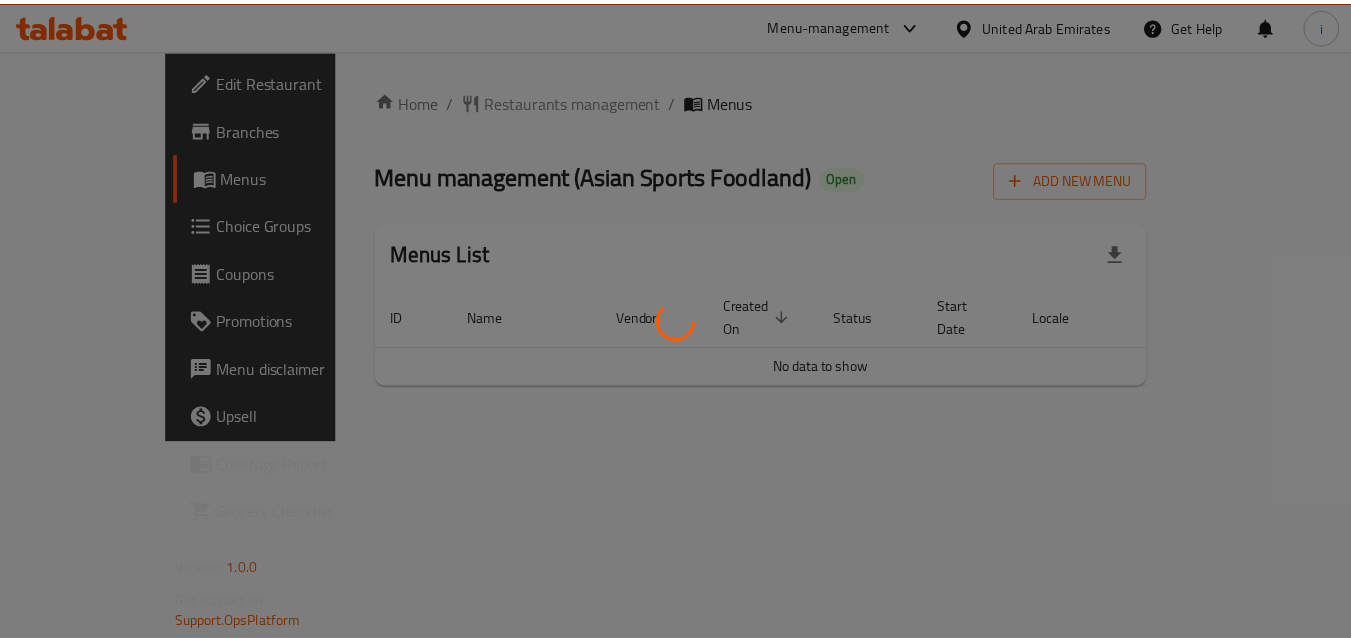 scroll, scrollTop: 0, scrollLeft: 0, axis: both 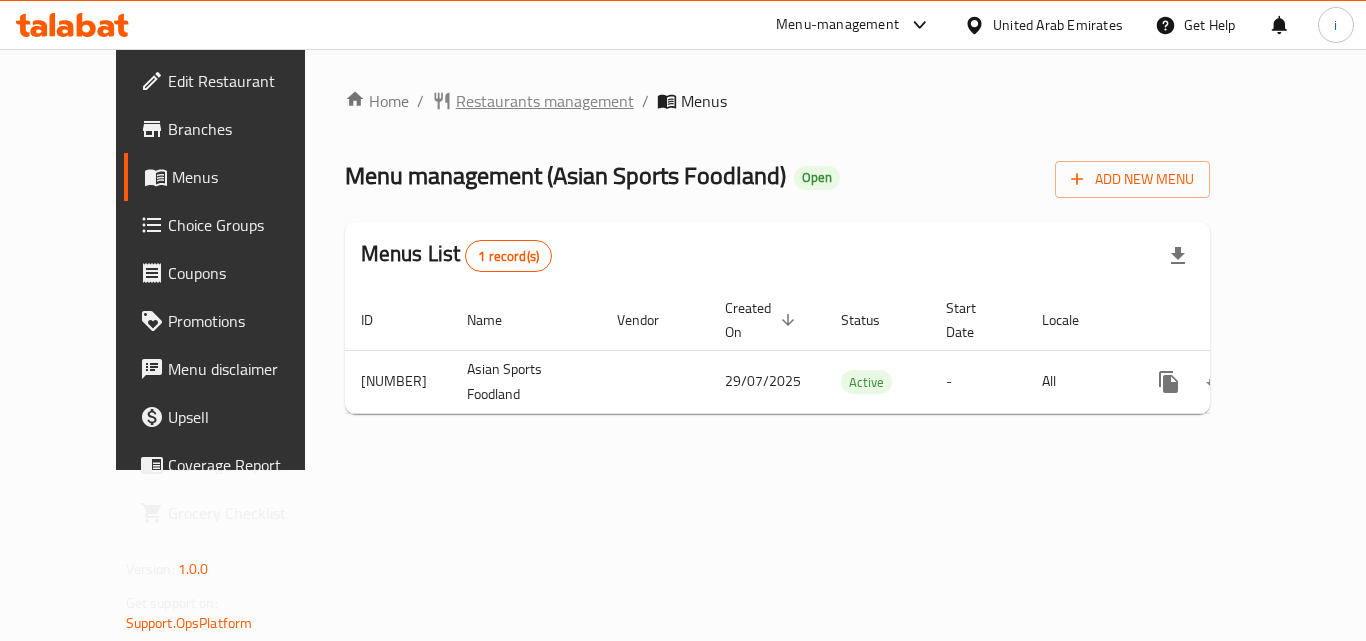 click on "Restaurants management" at bounding box center [545, 101] 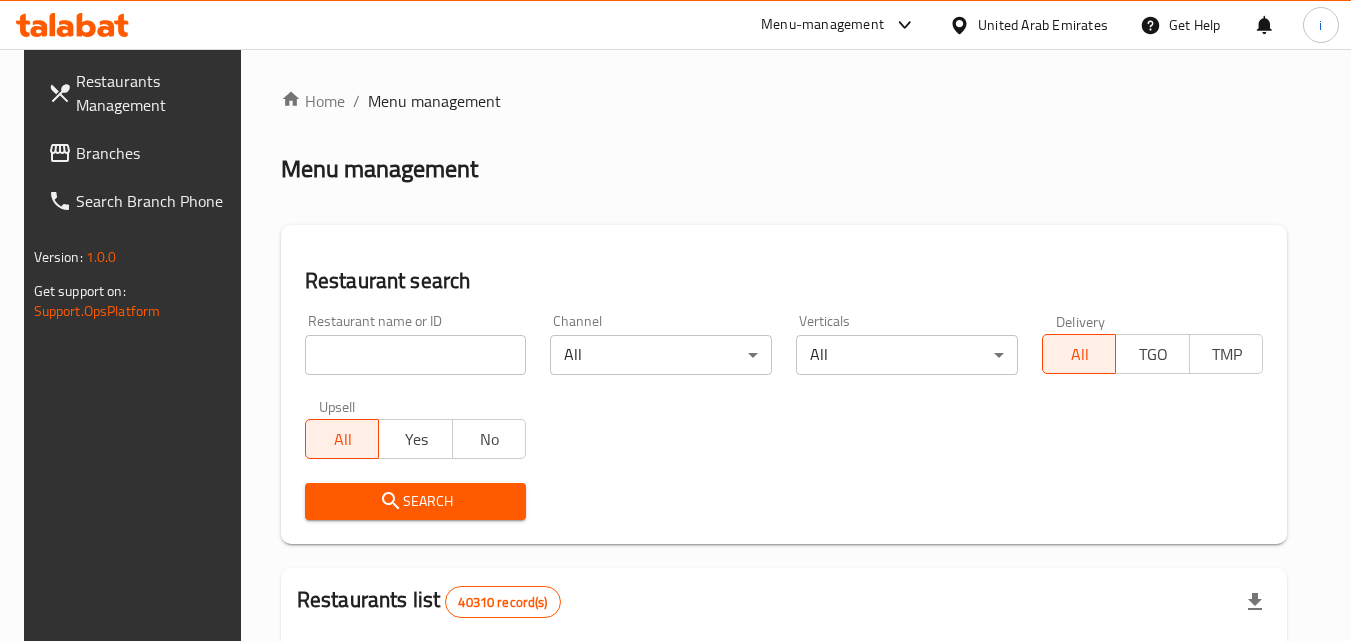 click at bounding box center [416, 355] 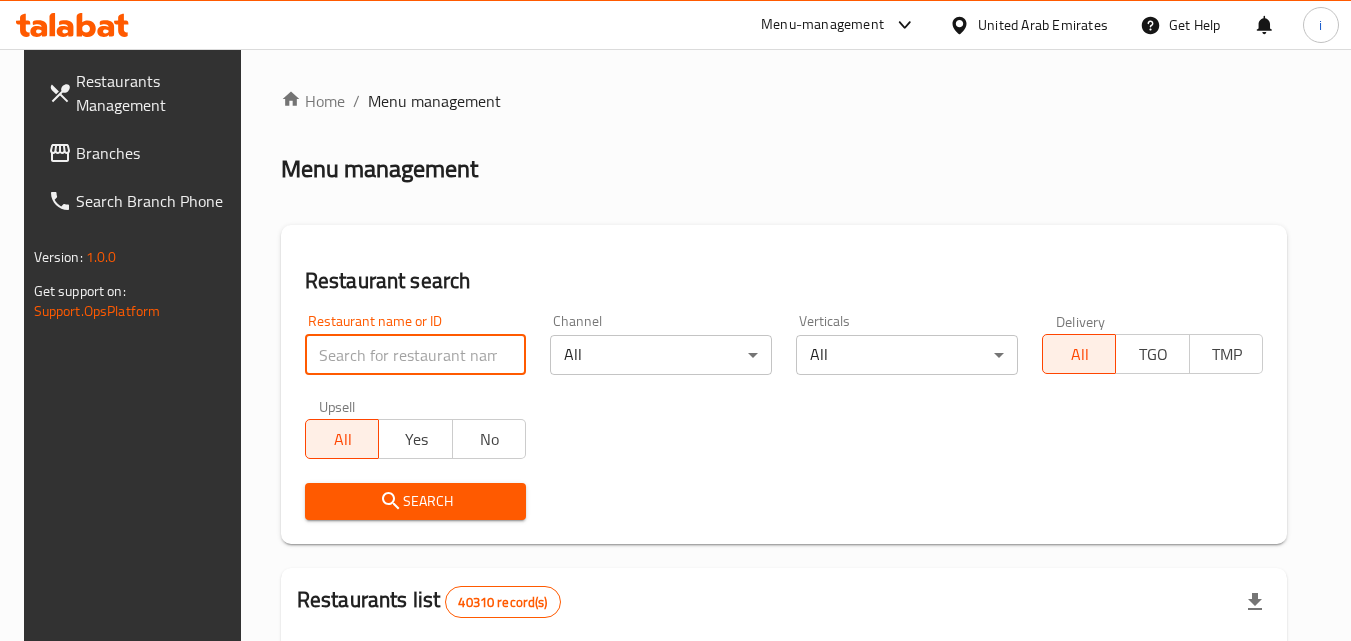 click at bounding box center [416, 355] 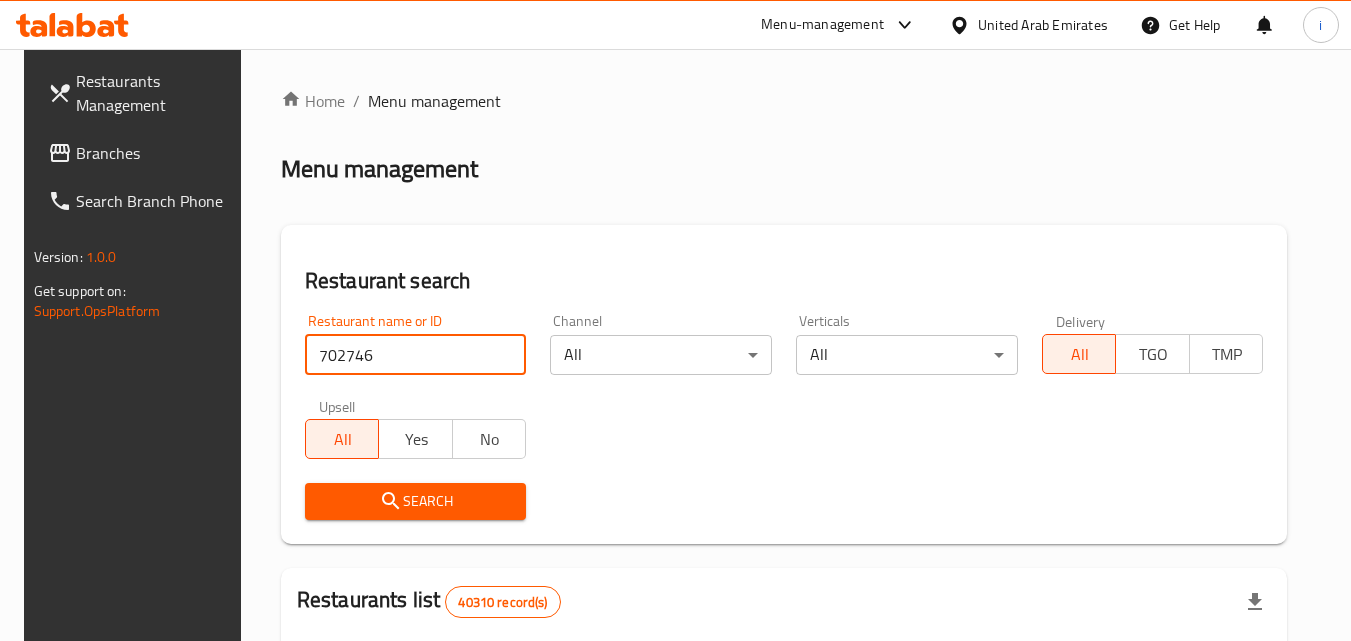 type on "702746" 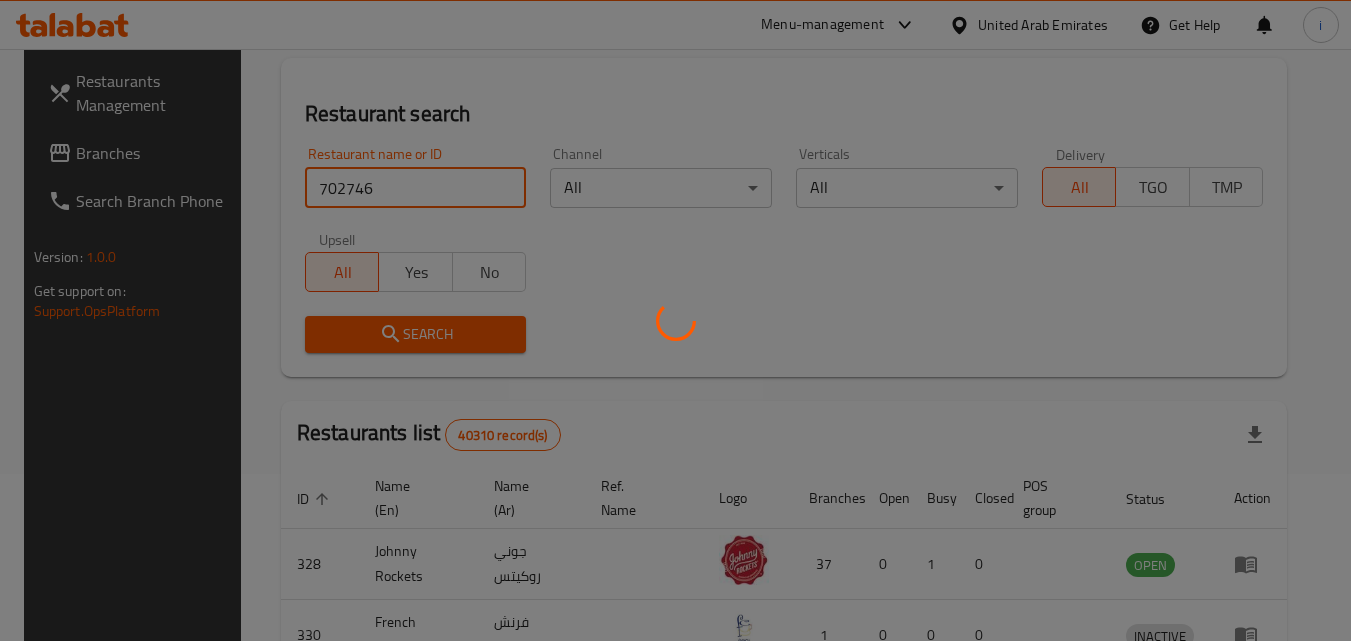 scroll, scrollTop: 0, scrollLeft: 0, axis: both 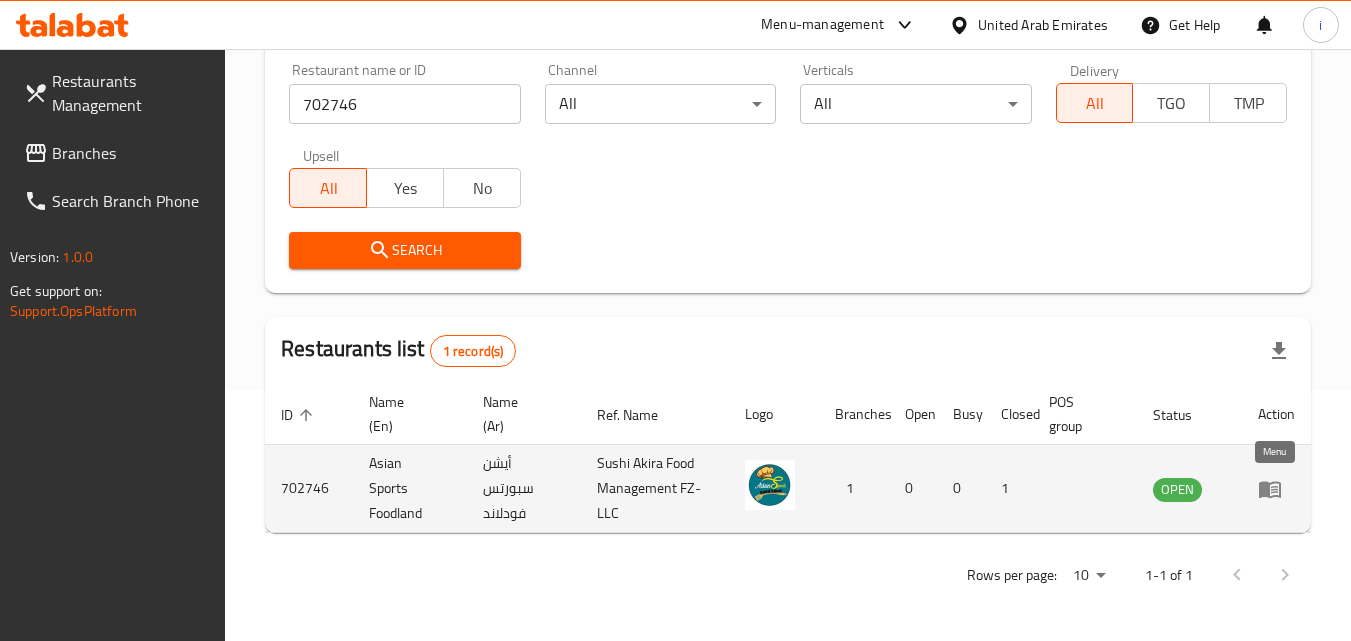 click 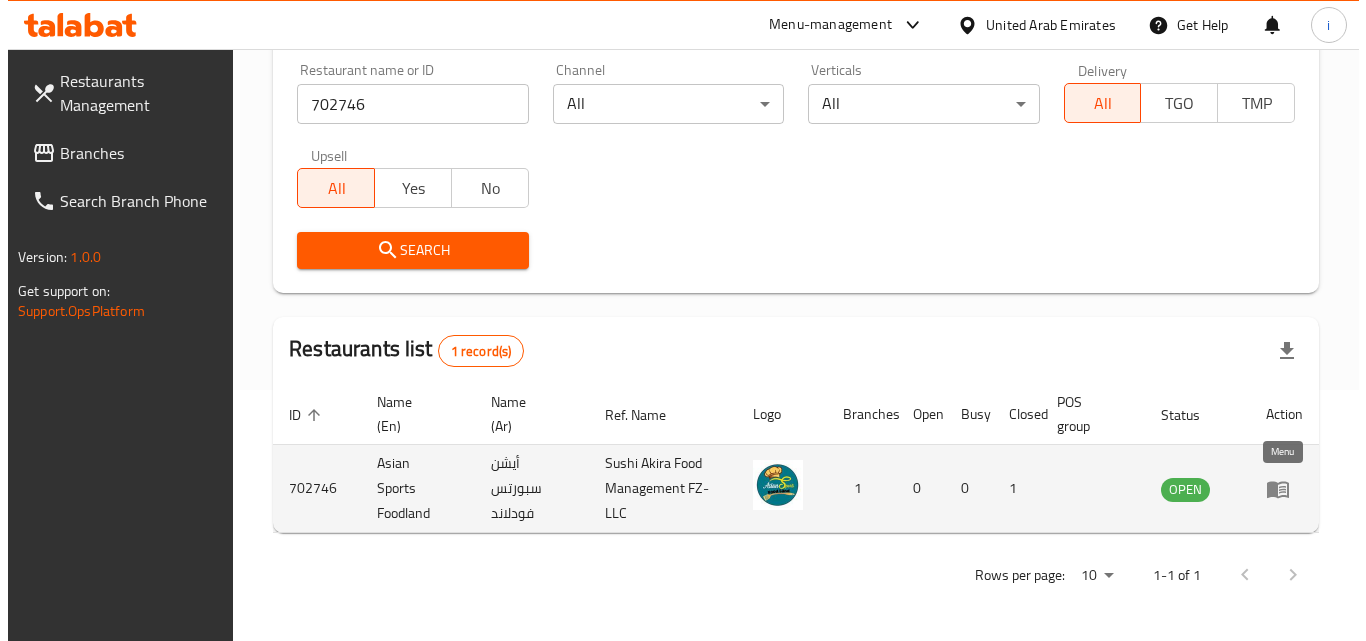 scroll, scrollTop: 0, scrollLeft: 0, axis: both 